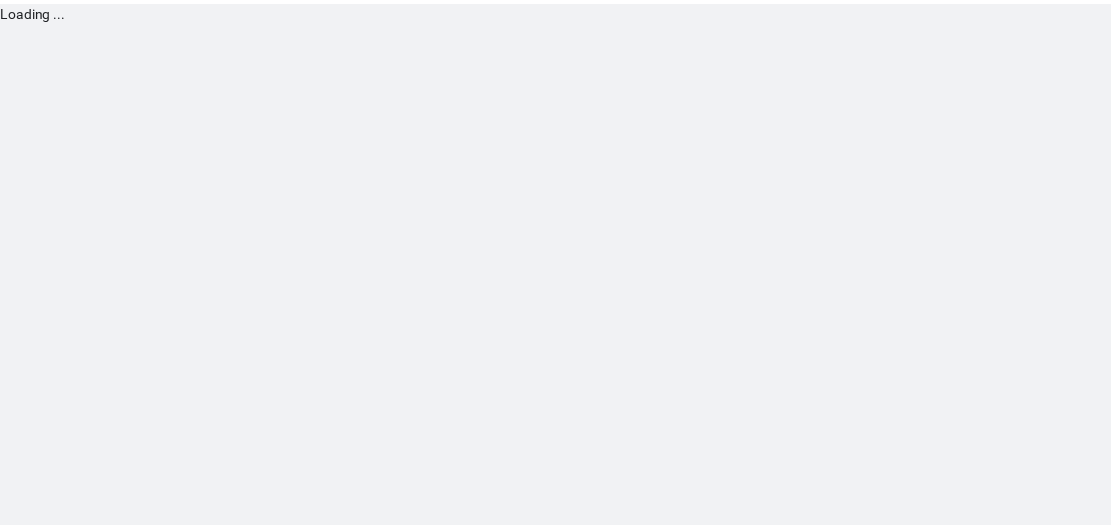 scroll, scrollTop: 0, scrollLeft: 0, axis: both 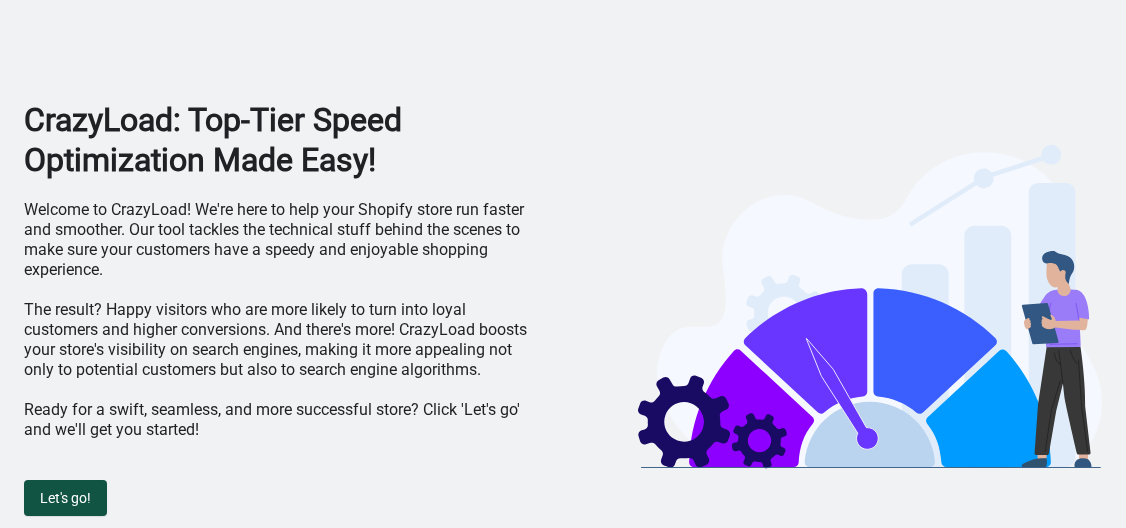 click on "Let's go!" at bounding box center [65, 498] 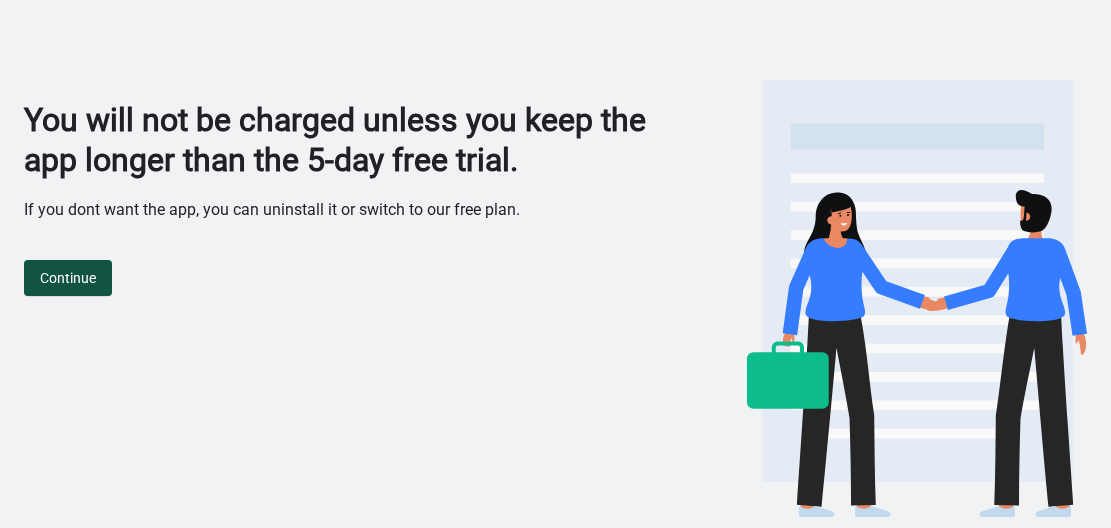 click on "Continue" at bounding box center (68, 278) 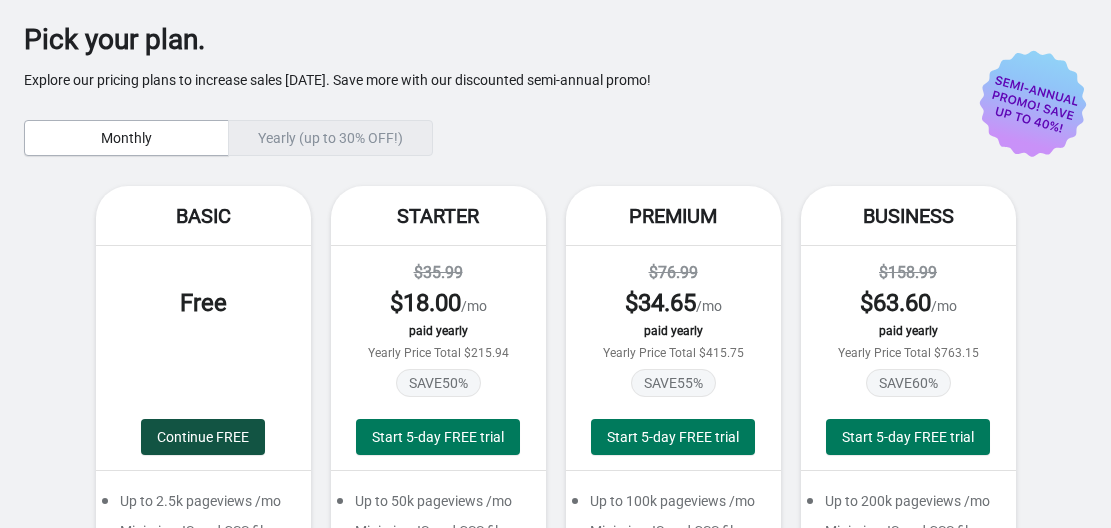 click on "Continue FREE" at bounding box center [203, 437] 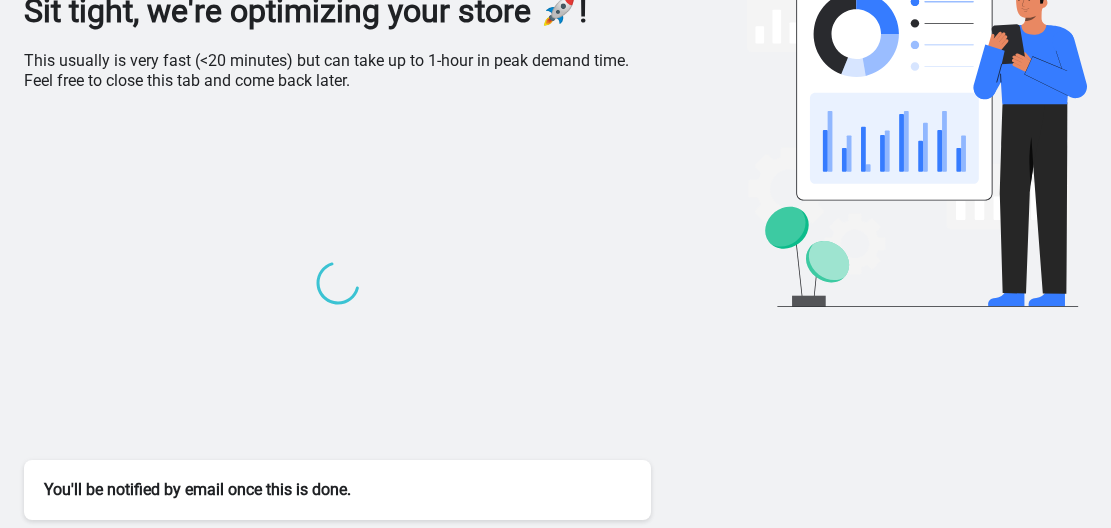 scroll, scrollTop: 0, scrollLeft: 0, axis: both 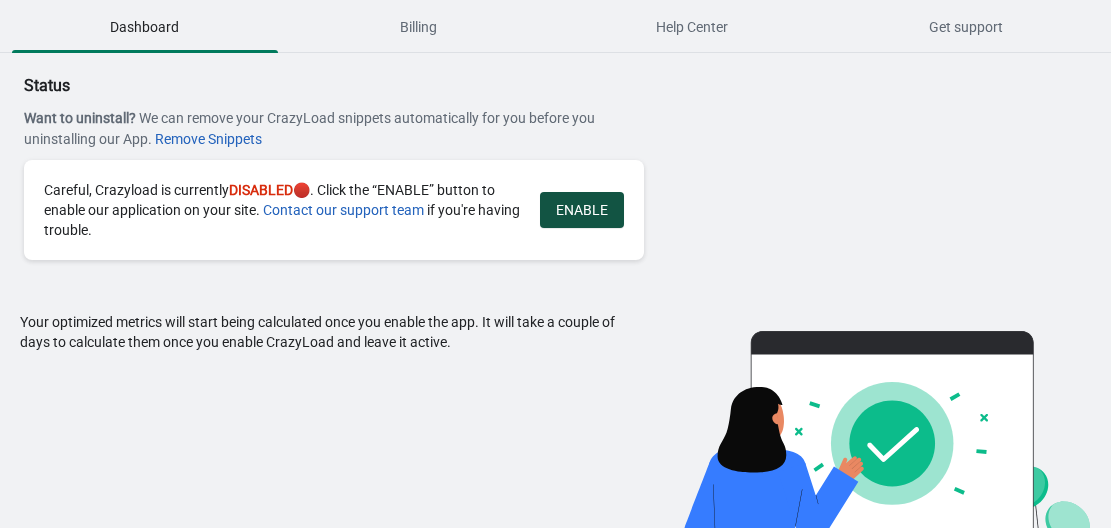 click on "ENABLE" at bounding box center [582, 210] 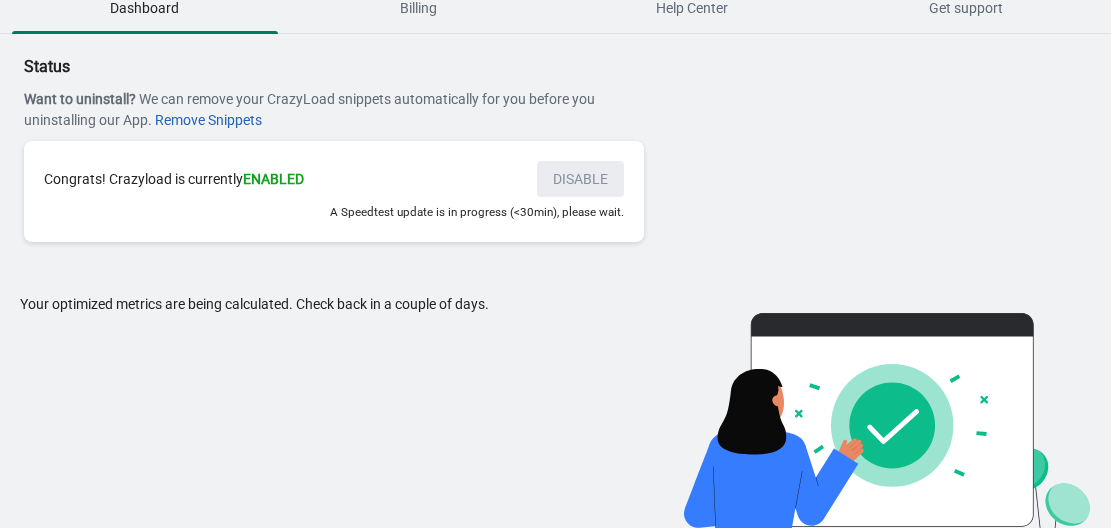 scroll, scrollTop: 0, scrollLeft: 0, axis: both 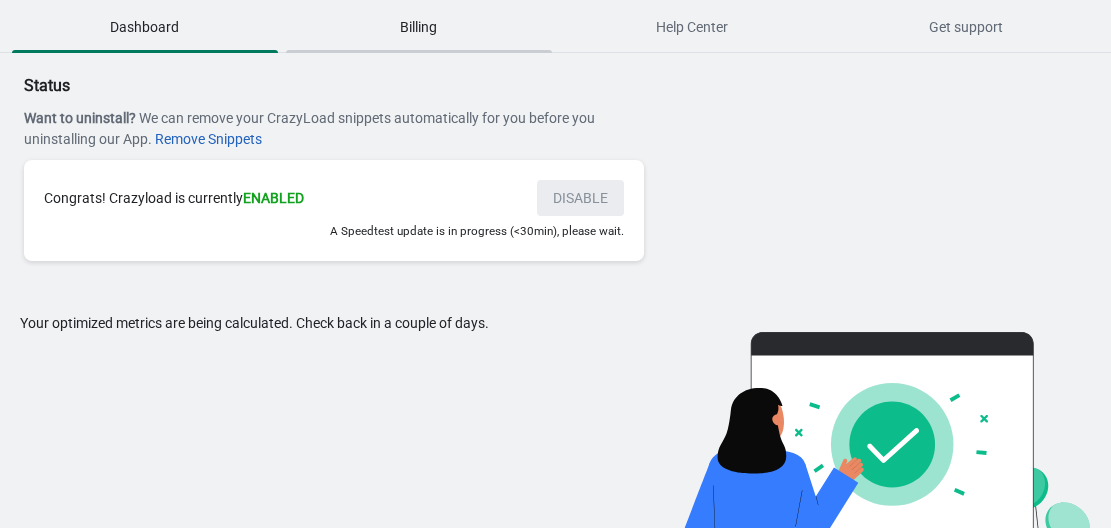click on "Billing" at bounding box center [419, 27] 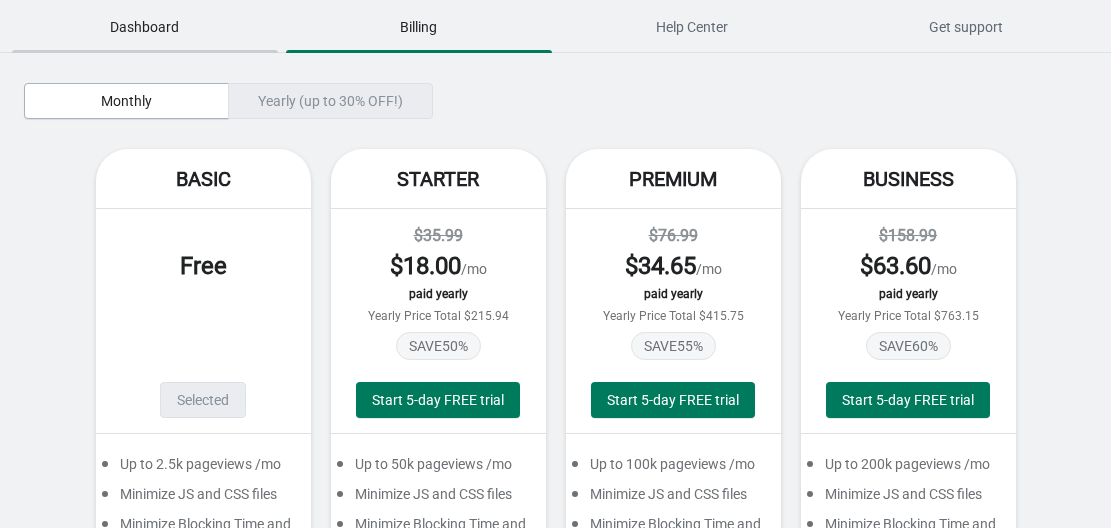 click on "Dashboard" at bounding box center (145, 27) 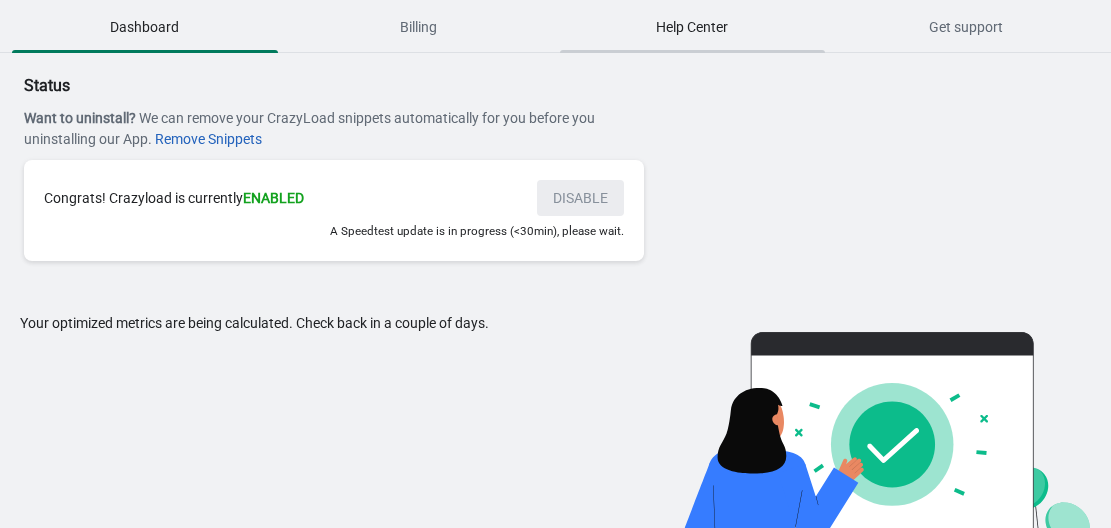click on "Help Center" at bounding box center (693, 27) 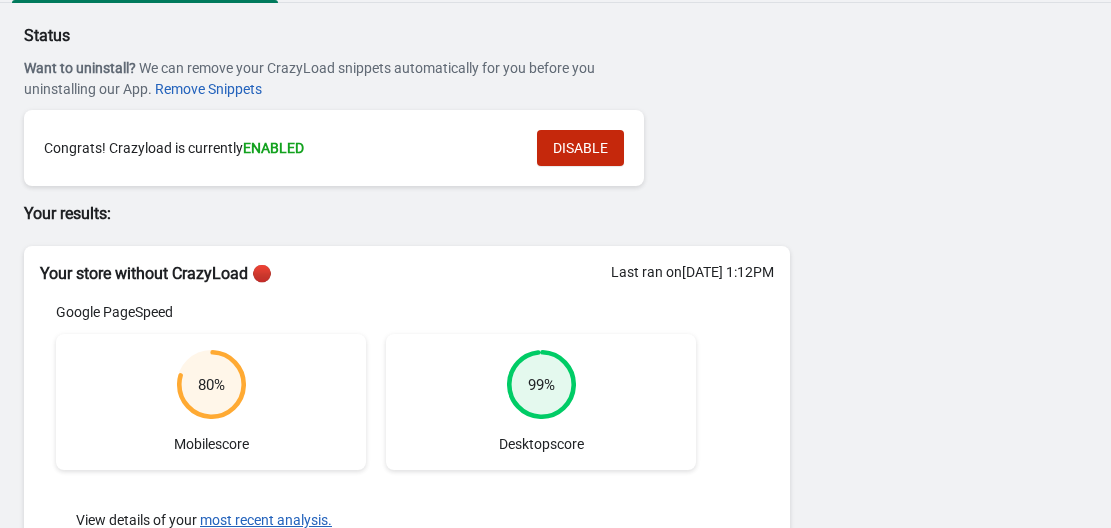 scroll, scrollTop: 0, scrollLeft: 0, axis: both 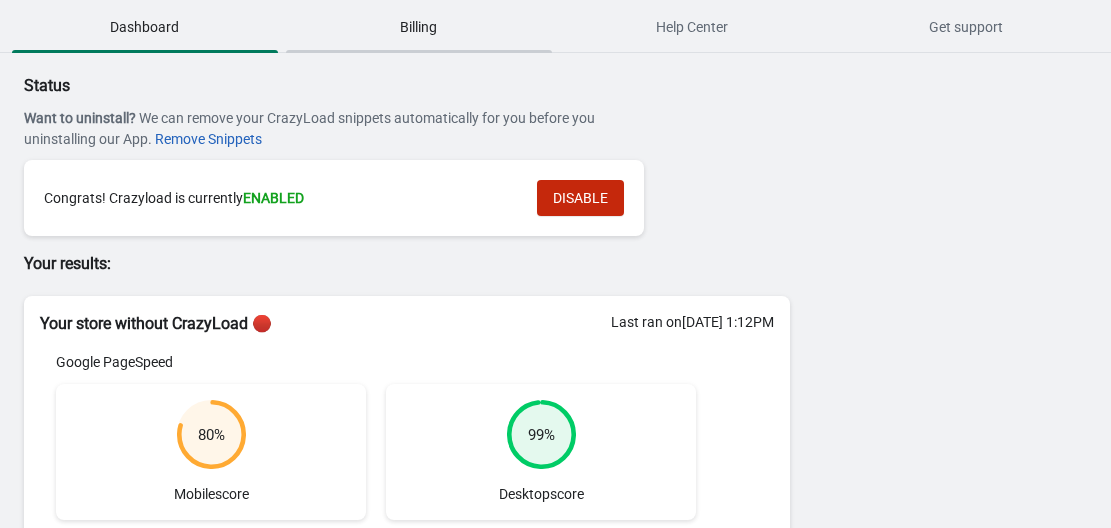 click on "Billing" at bounding box center (419, 27) 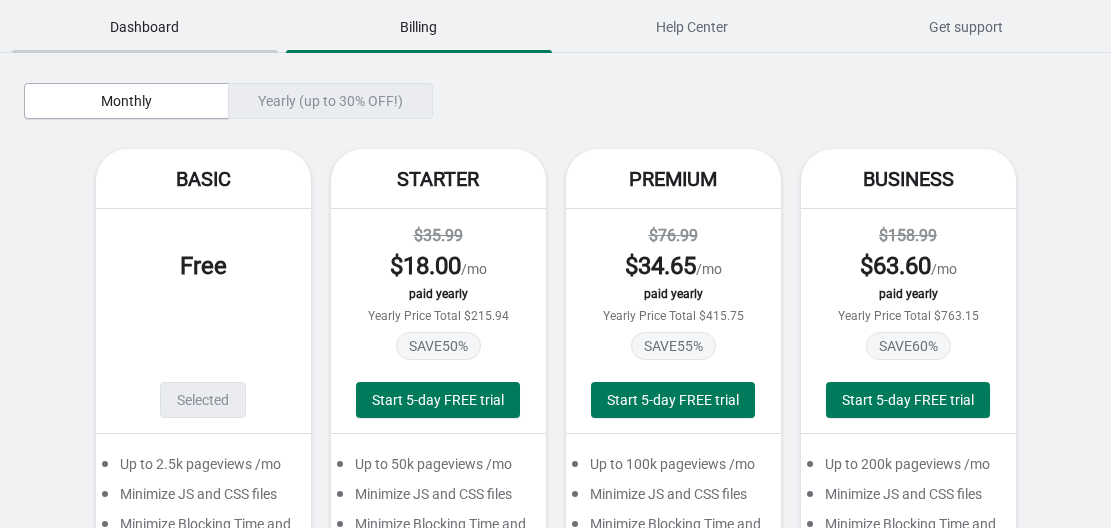 click on "Dashboard" at bounding box center (145, 27) 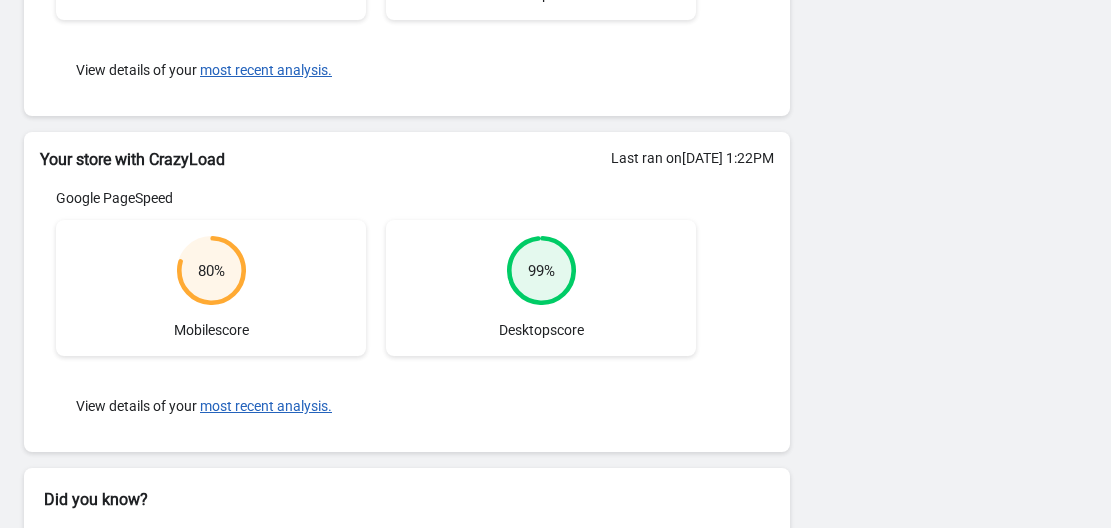 scroll, scrollTop: 592, scrollLeft: 0, axis: vertical 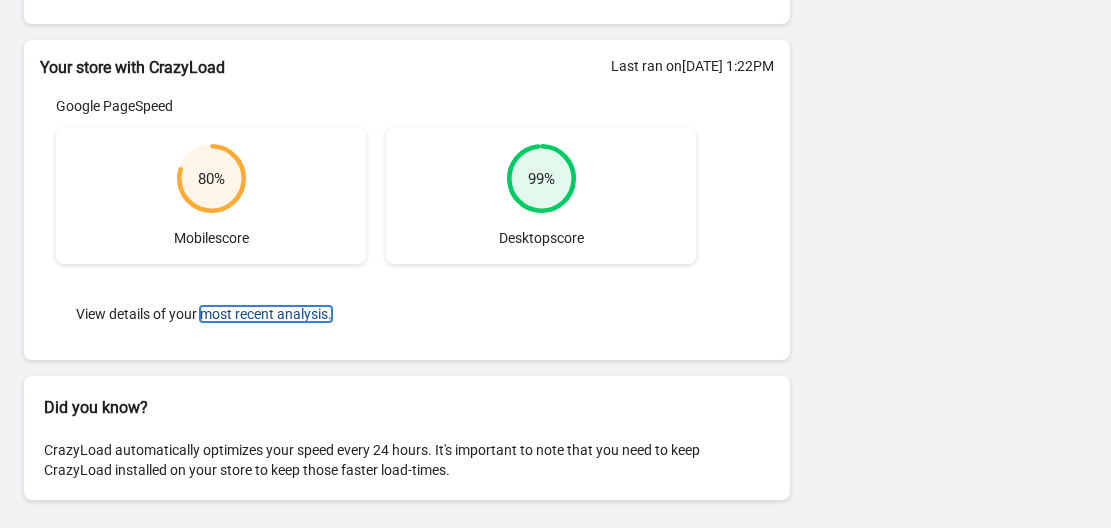 click on "most recent analysis." at bounding box center [266, 314] 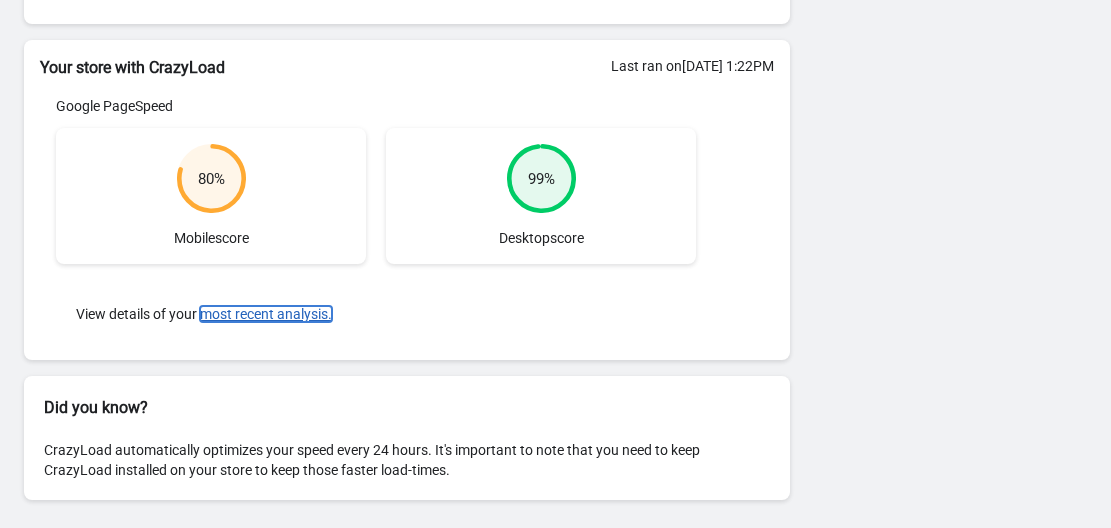 type 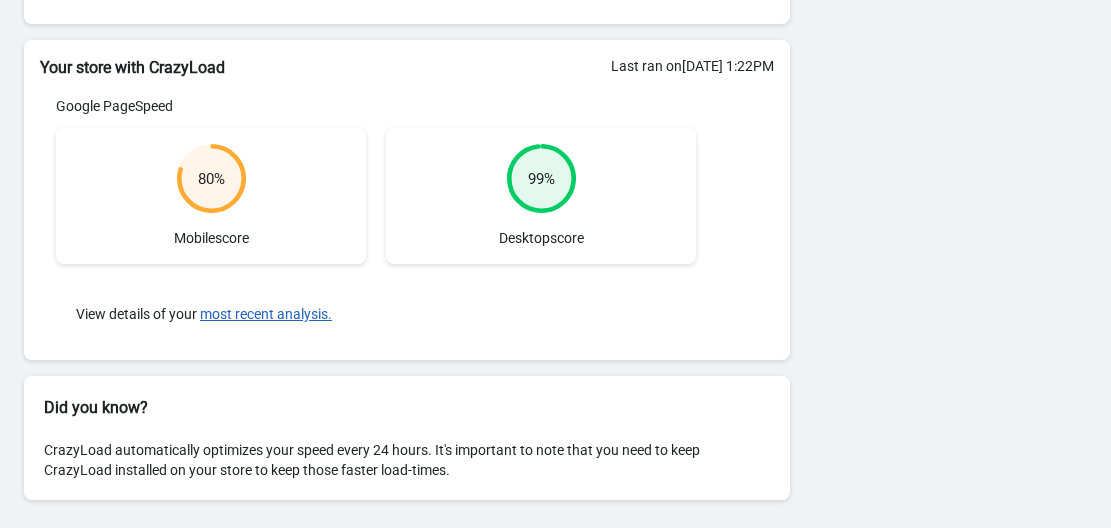 click on "Status Want to uninstall?   We can remove your CrazyLoad snippets automatically for you before you uninstalling our App.   Remove Snippets Congrats! Crazyload is currently  ENABLED DISABLE Your results: Your store without CrazyLoad 🔴 Last ran on  [DATE] 1:12PM Google PageSpeed 80 % Mobile  score 99 % Desktop  score View details of your   most recent analysis. Your store with CrazyLoad Last ran on  [DATE] 1:22PM Google PageSpeed 80 % Mobile  score 99 % Desktop  score View details of your   most recent analysis. Did you know? CrazyLoad automatically optimizes your speed every 24 hours. It's important to note that you need to keep CrazyLoad installed on your store to keep those faster load-times." at bounding box center [397, -17] 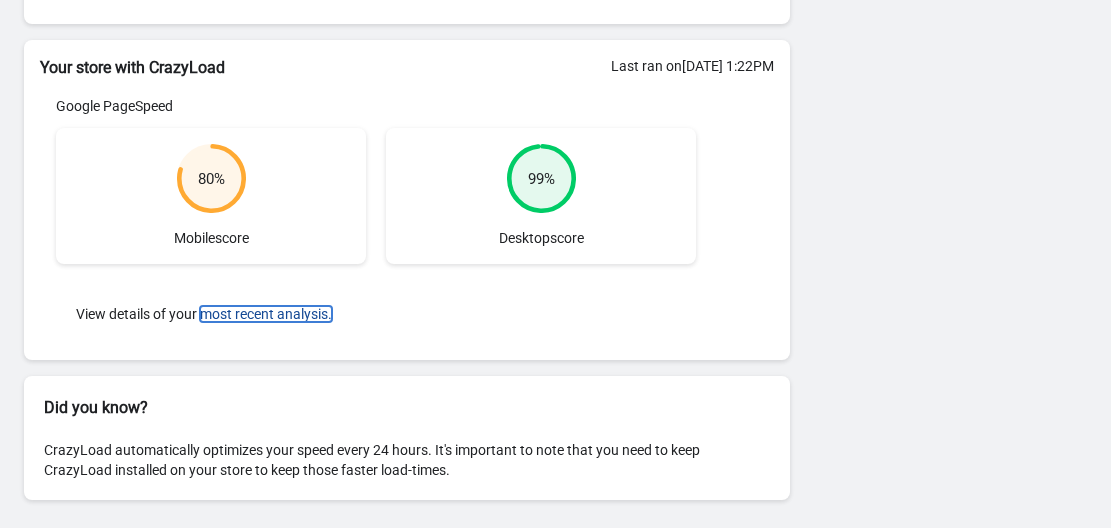 click on "most recent analysis." at bounding box center (266, 314) 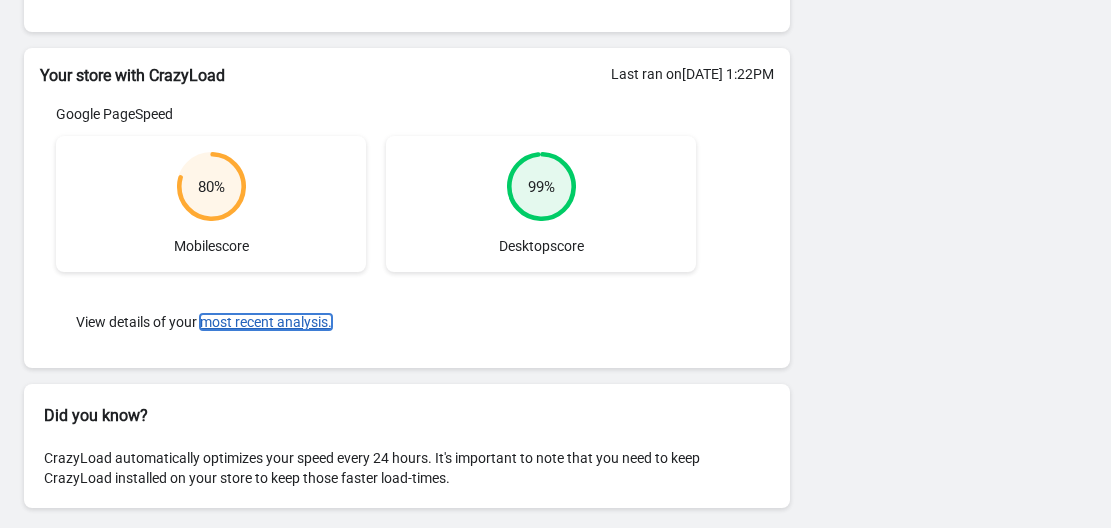 scroll, scrollTop: 583, scrollLeft: 0, axis: vertical 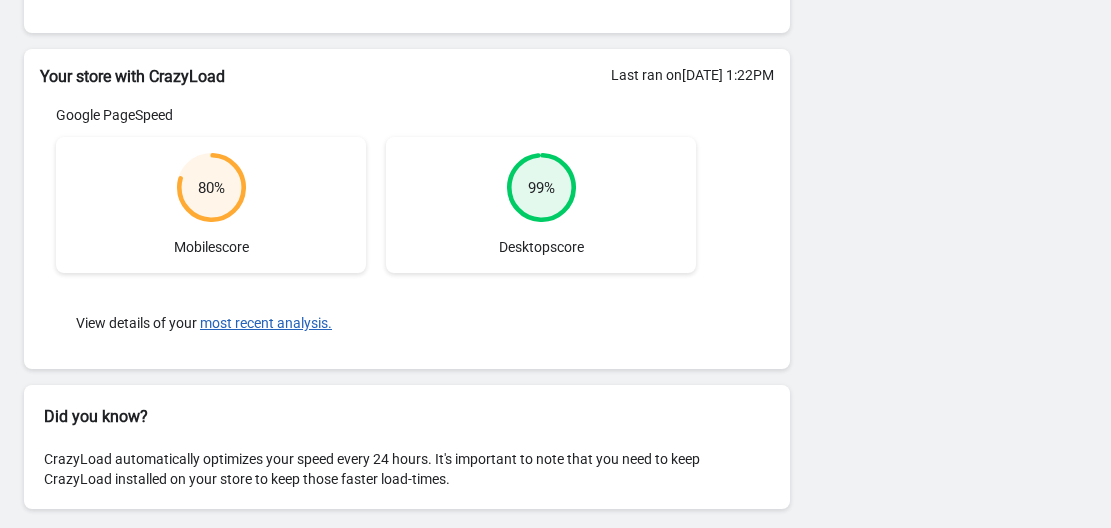 click on "Status Want to uninstall?   We can remove your CrazyLoad snippets automatically for you before you uninstalling our App.   Remove Snippets Congrats! Crazyload is currently  ENABLED DISABLE Your results: Your store without CrazyLoad 🔴 Last ran on  [DATE] 1:12PM Google PageSpeed 80 % Mobile  score 99 % Desktop  score View details of your   most recent analysis. Your store with CrazyLoad Last ran on  [DATE] 1:22PM Google PageSpeed 80 % Mobile  score 99 % Desktop  score View details of your   most recent analysis. Did you know? CrazyLoad automatically optimizes your speed every 24 hours. It's important to note that you need to keep CrazyLoad installed on your store to keep those faster load-times." at bounding box center [555, 3] 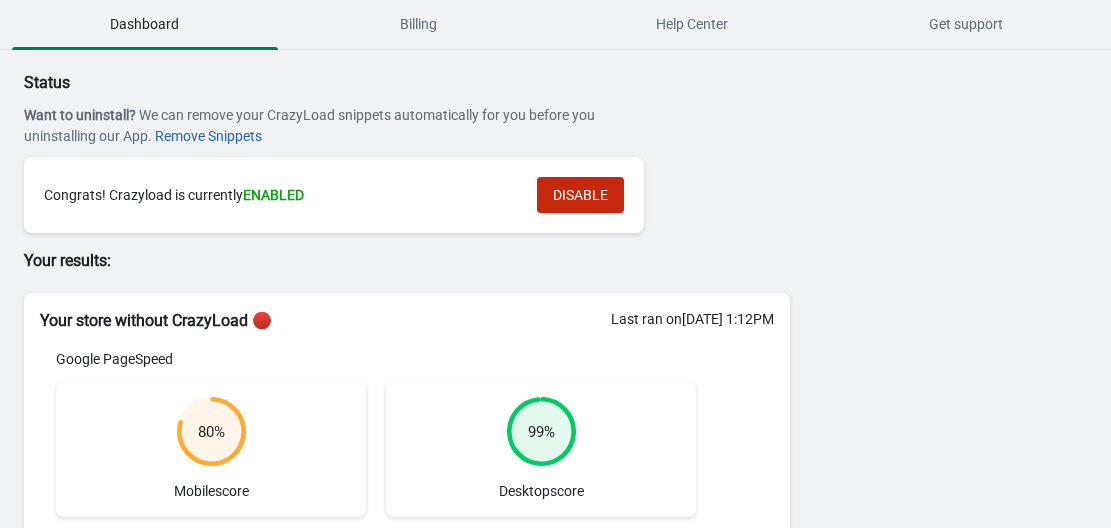 scroll, scrollTop: 0, scrollLeft: 0, axis: both 